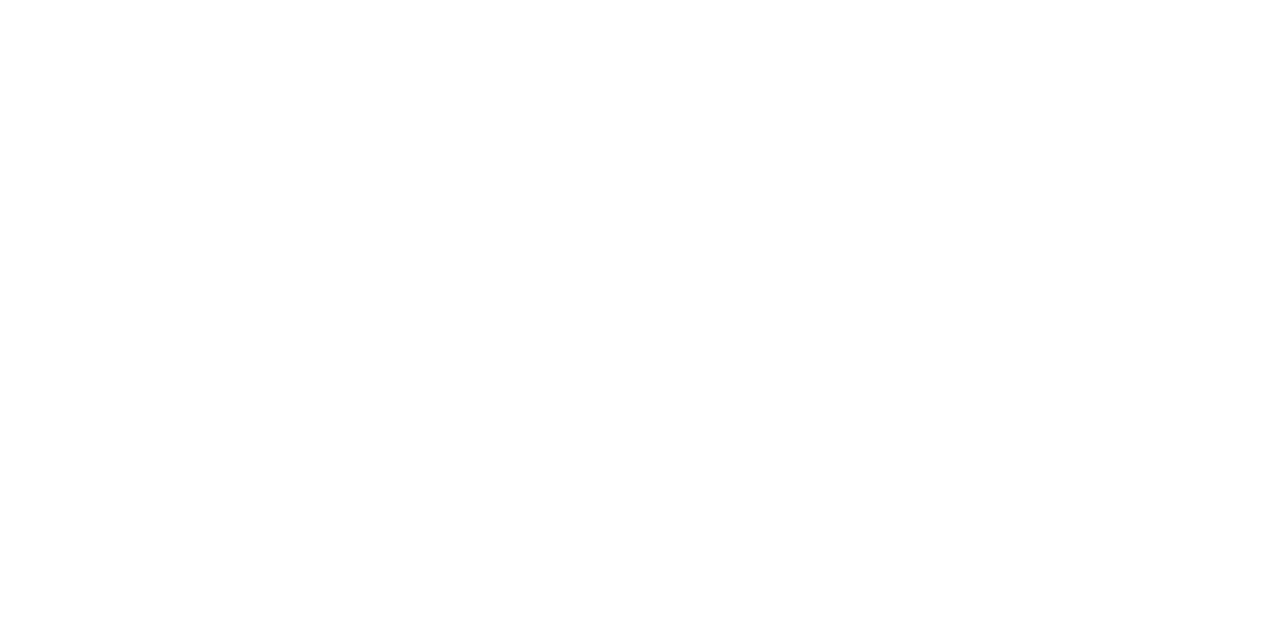 scroll, scrollTop: 0, scrollLeft: 0, axis: both 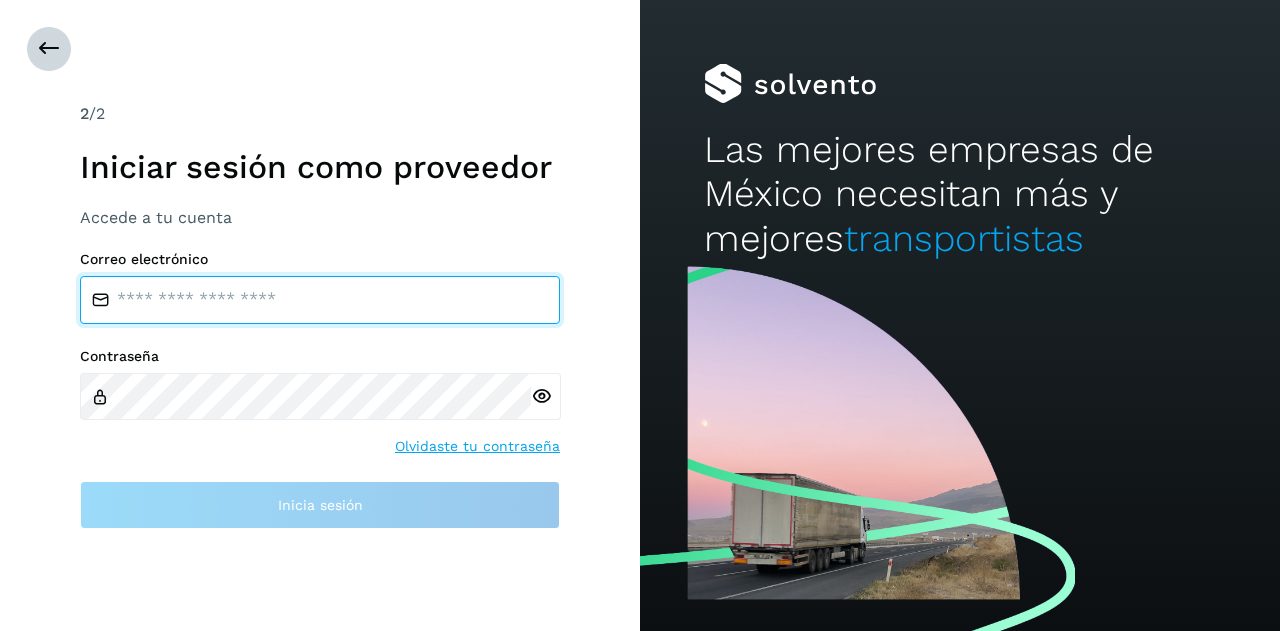 type on "**********" 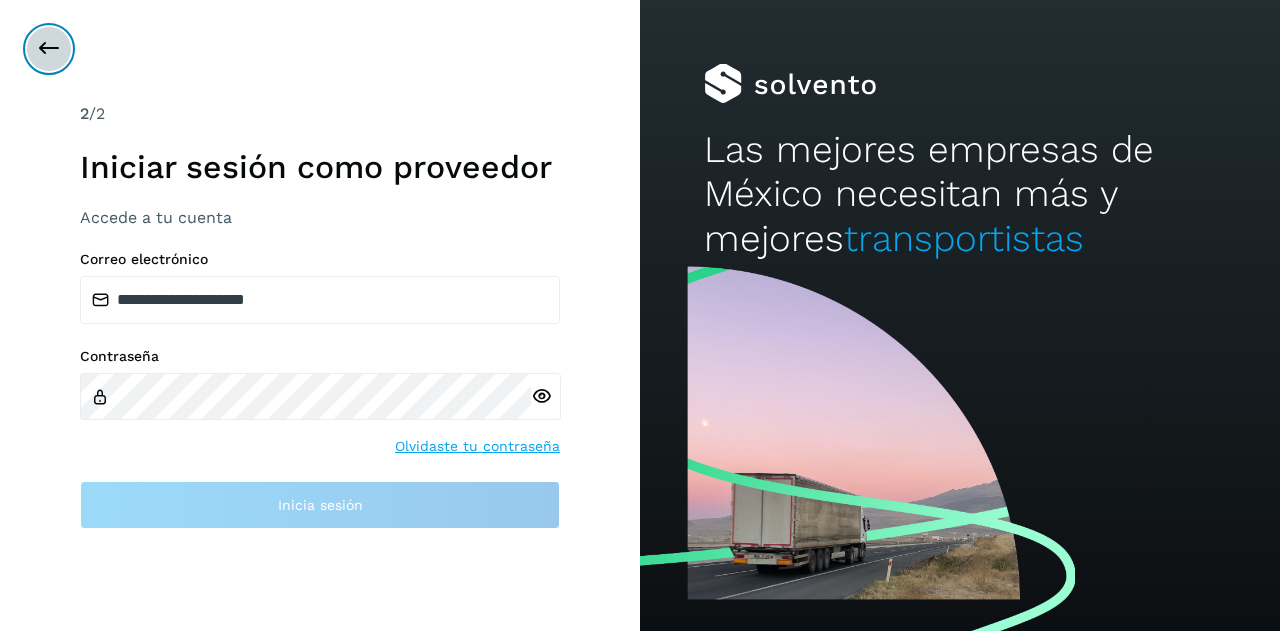 click at bounding box center (49, 49) 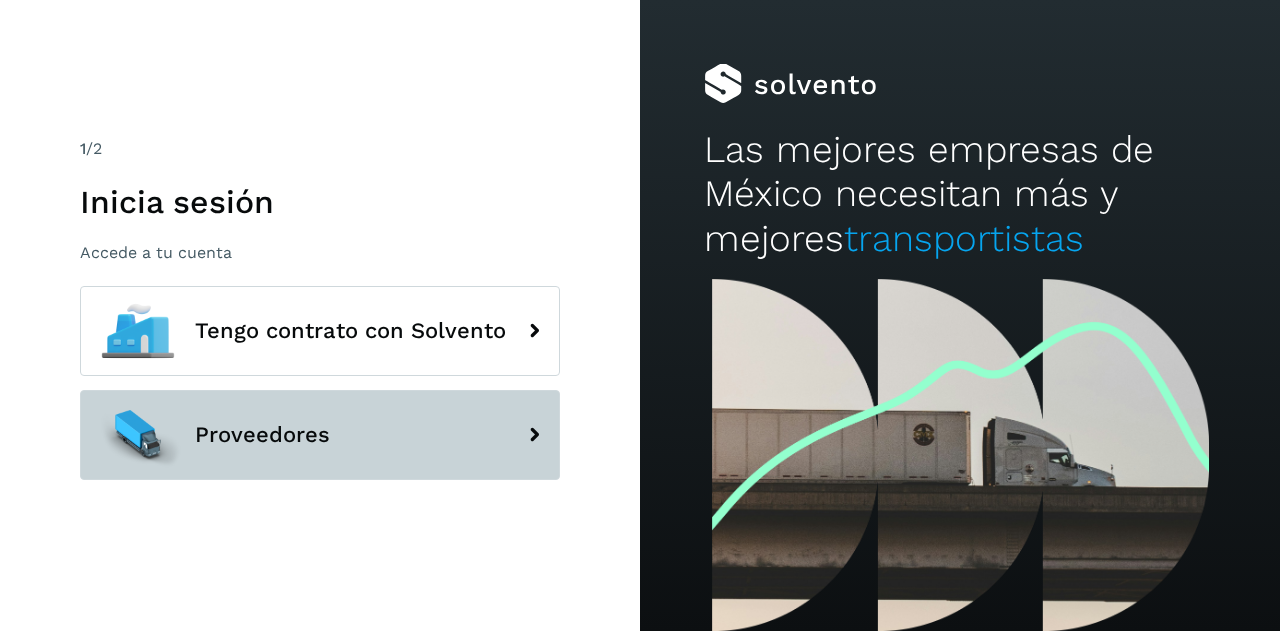 click on "Proveedores" 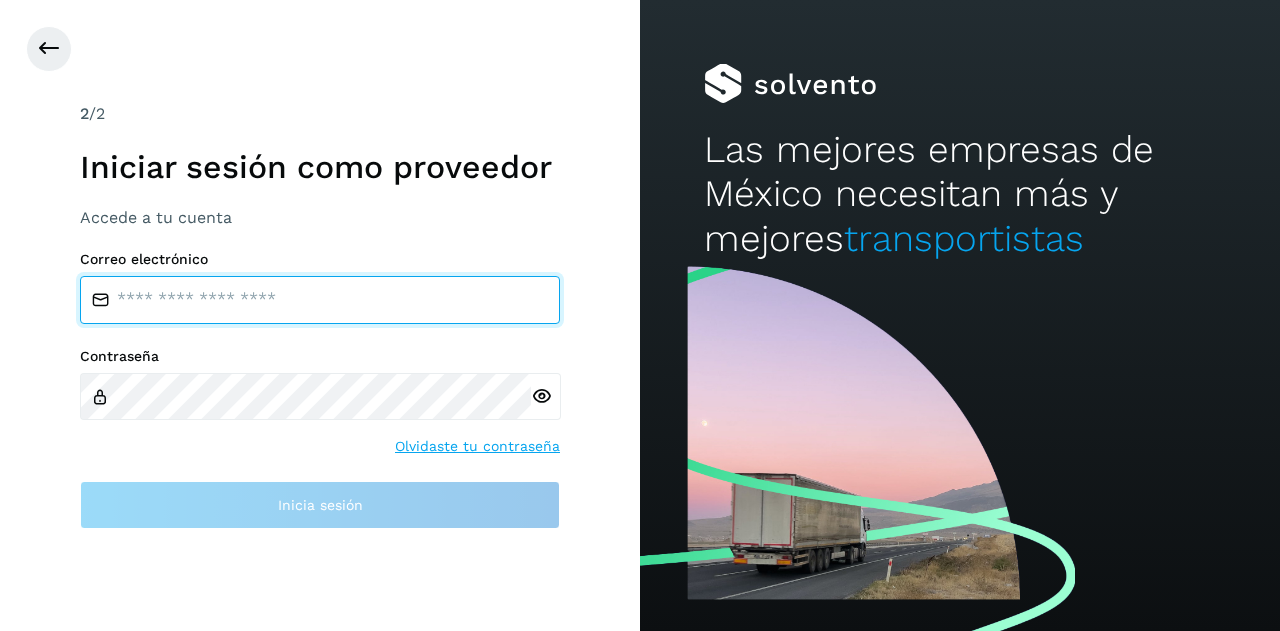 type on "**********" 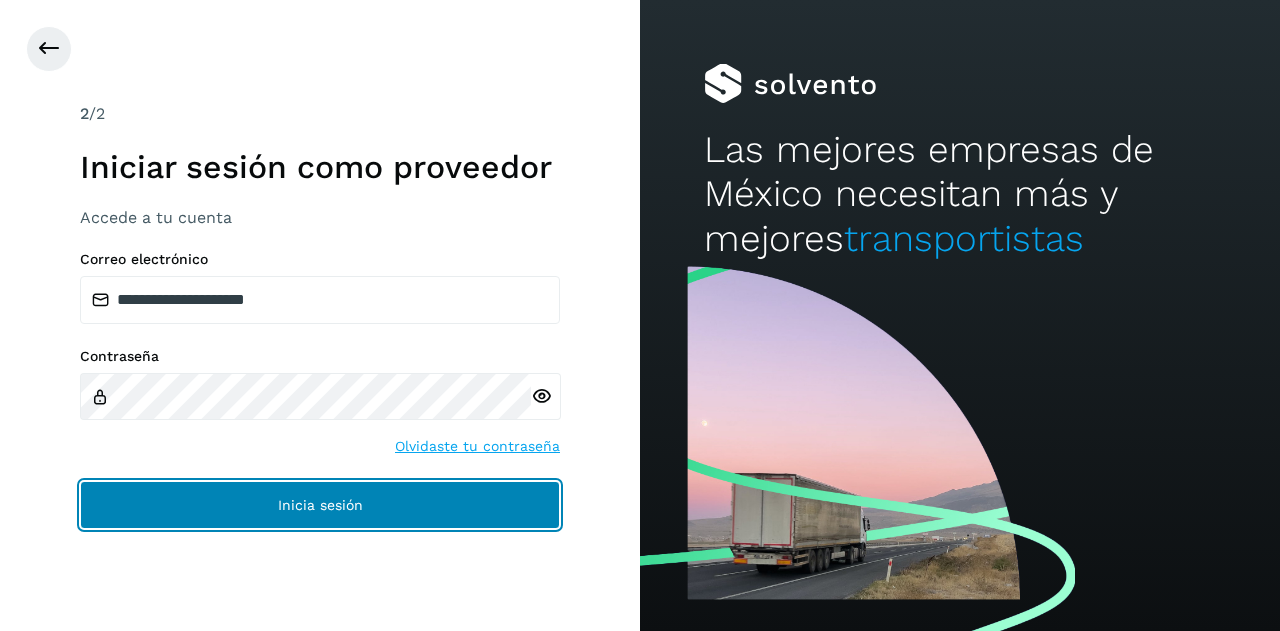 click on "Inicia sesión" 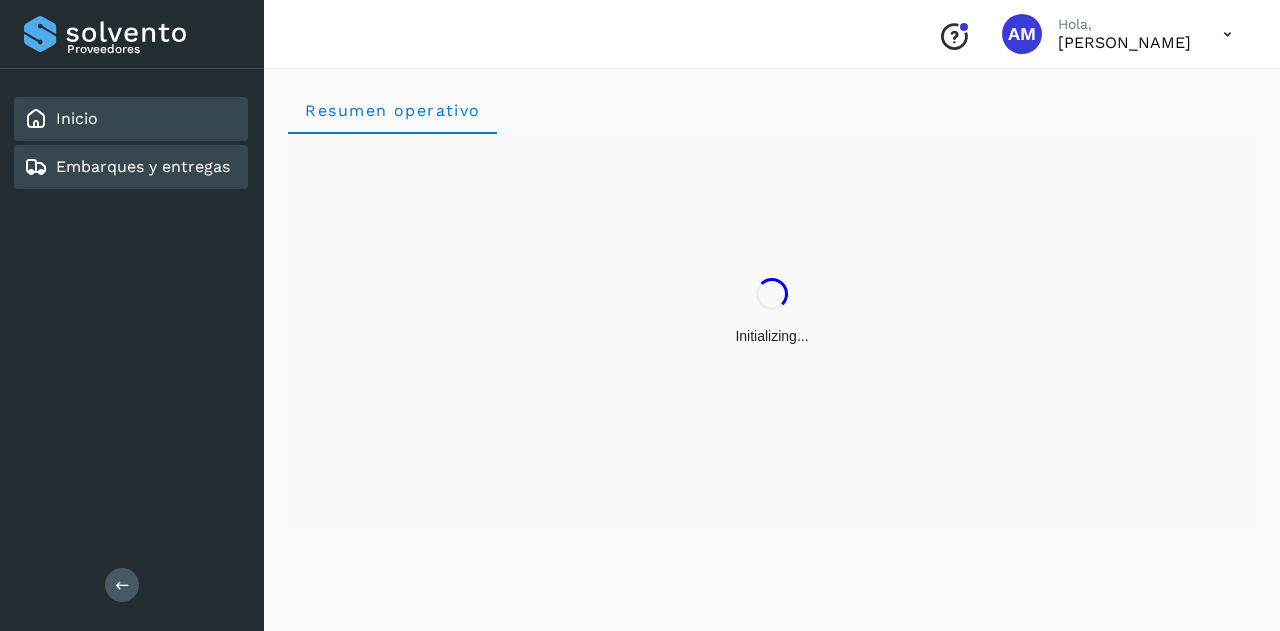 click on "Embarques y entregas" at bounding box center (143, 166) 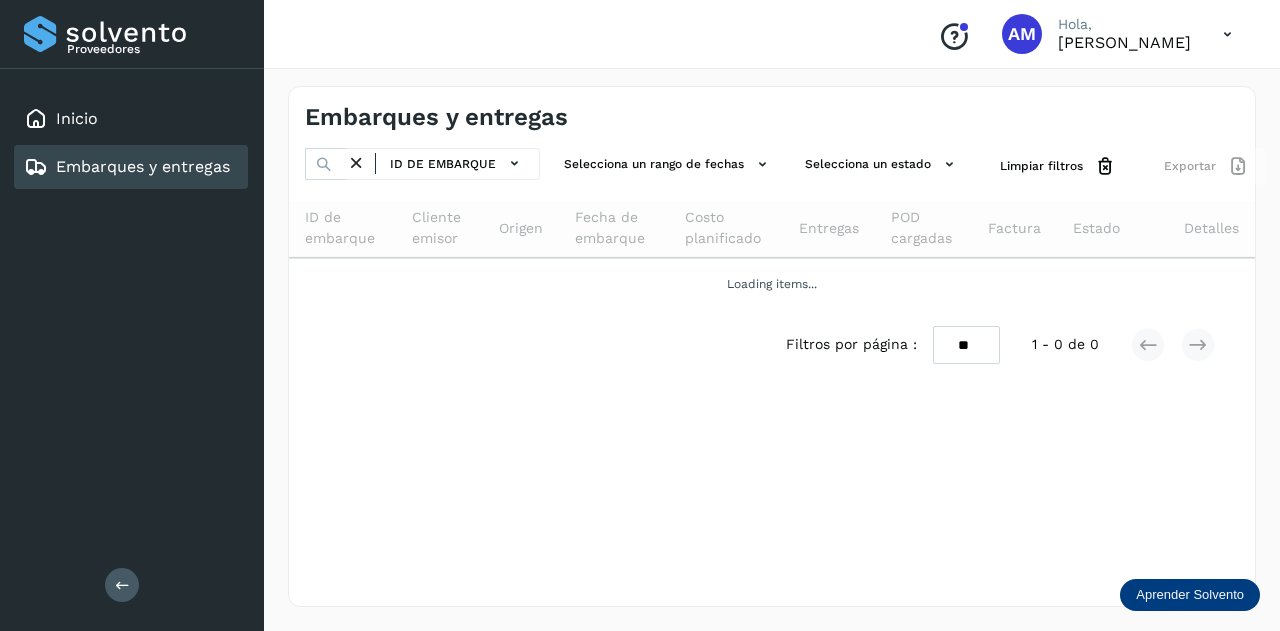 click at bounding box center (122, 585) 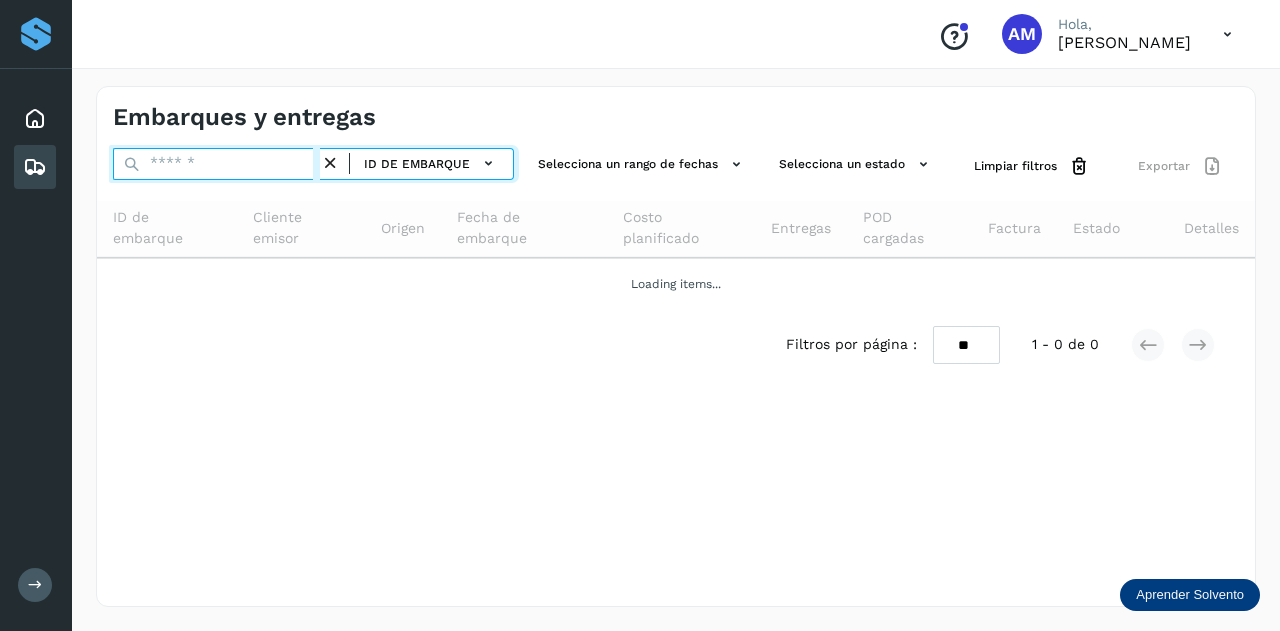 click at bounding box center (216, 164) 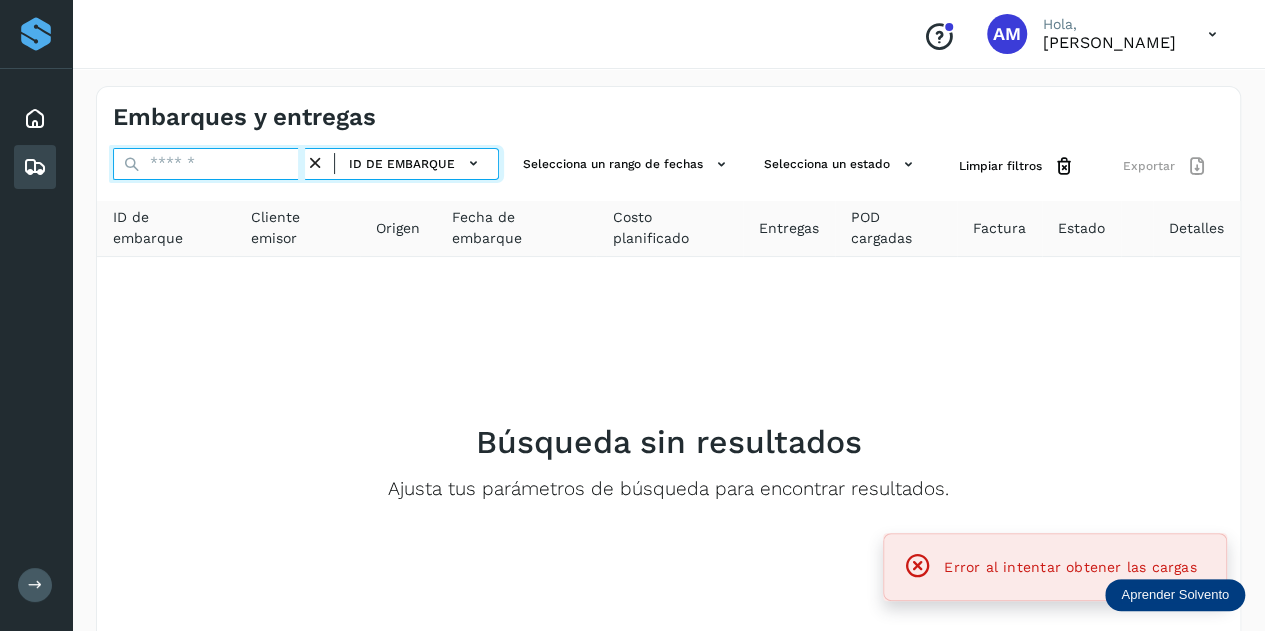 click at bounding box center (209, 164) 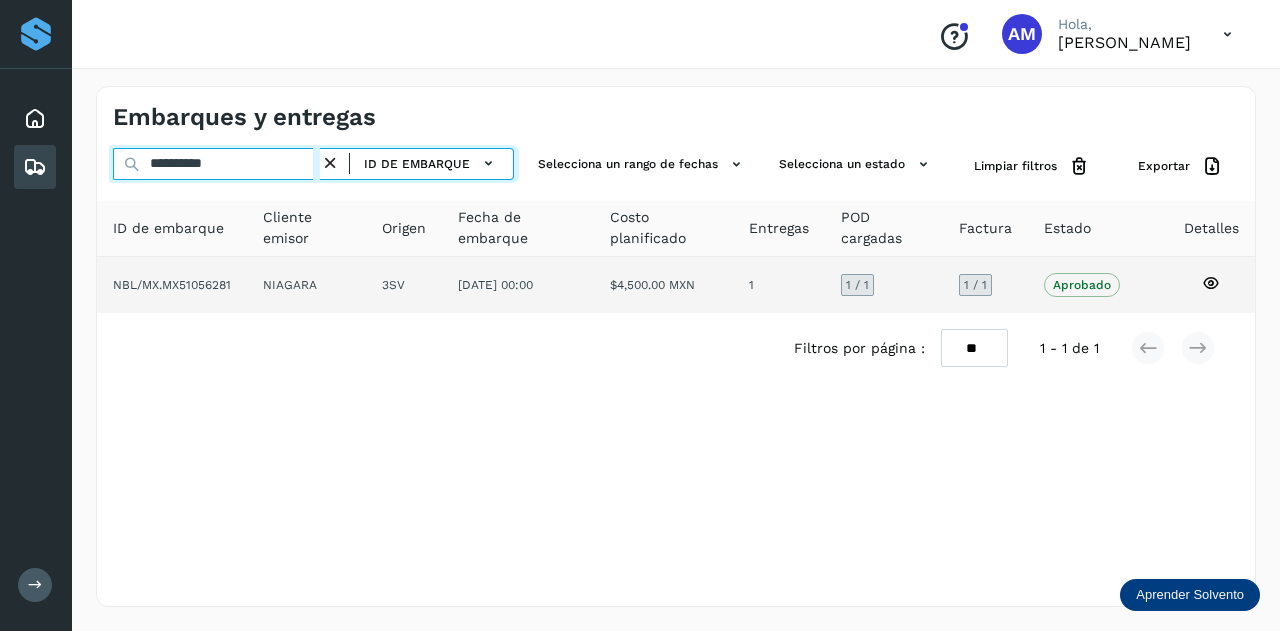 type on "**********" 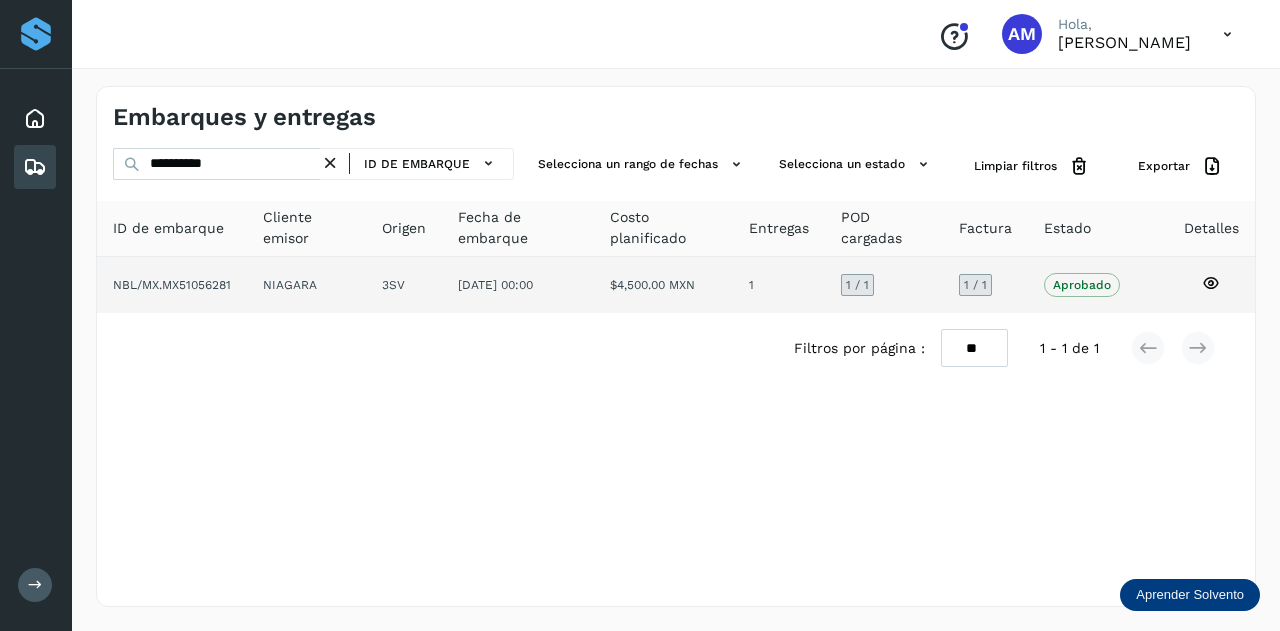 click on "NIAGARA" 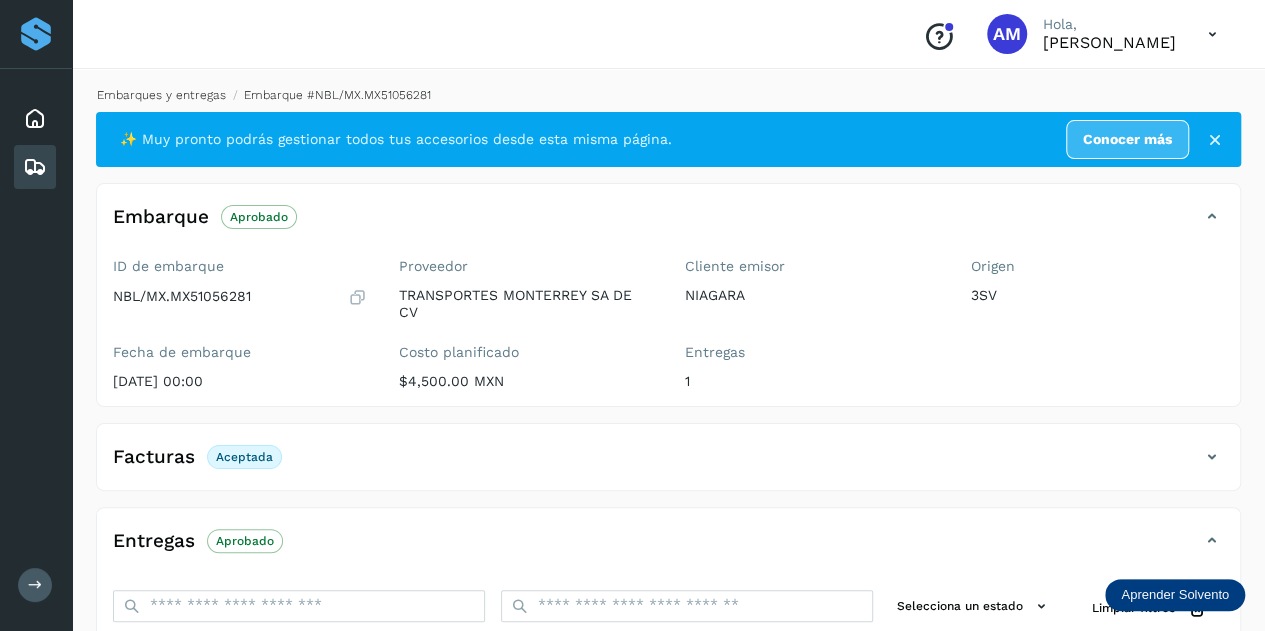 click on "Embarques y entregas" at bounding box center [161, 95] 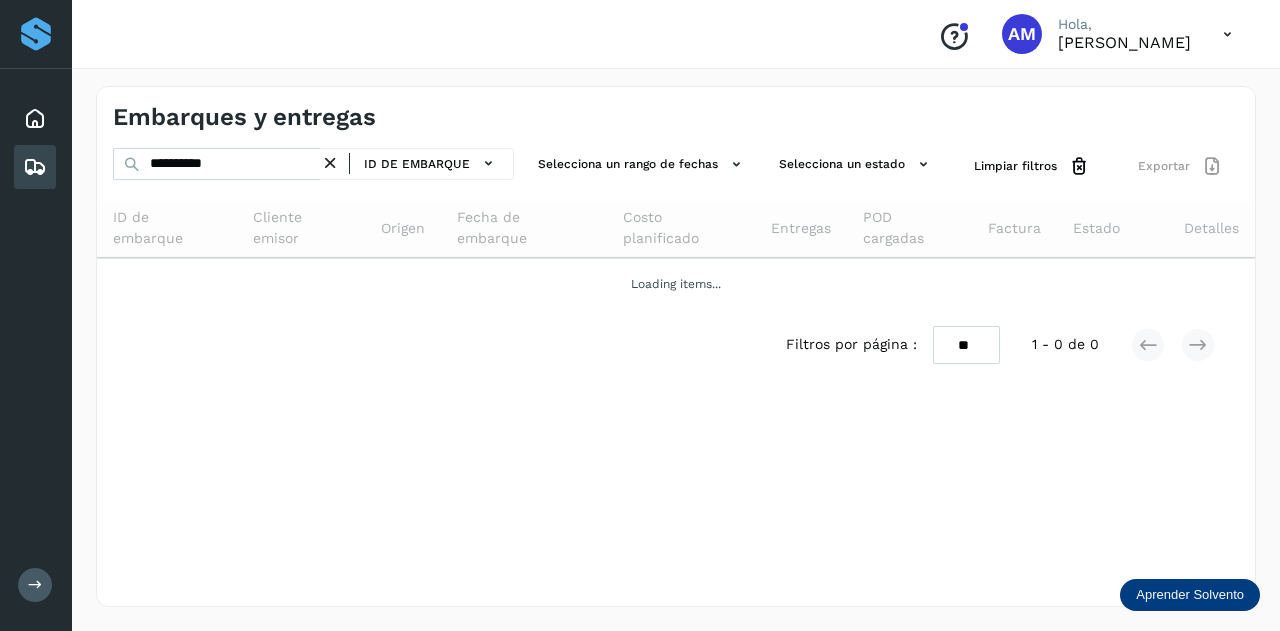 drag, startPoint x: 334, startPoint y: 162, endPoint x: 308, endPoint y: 163, distance: 26.019224 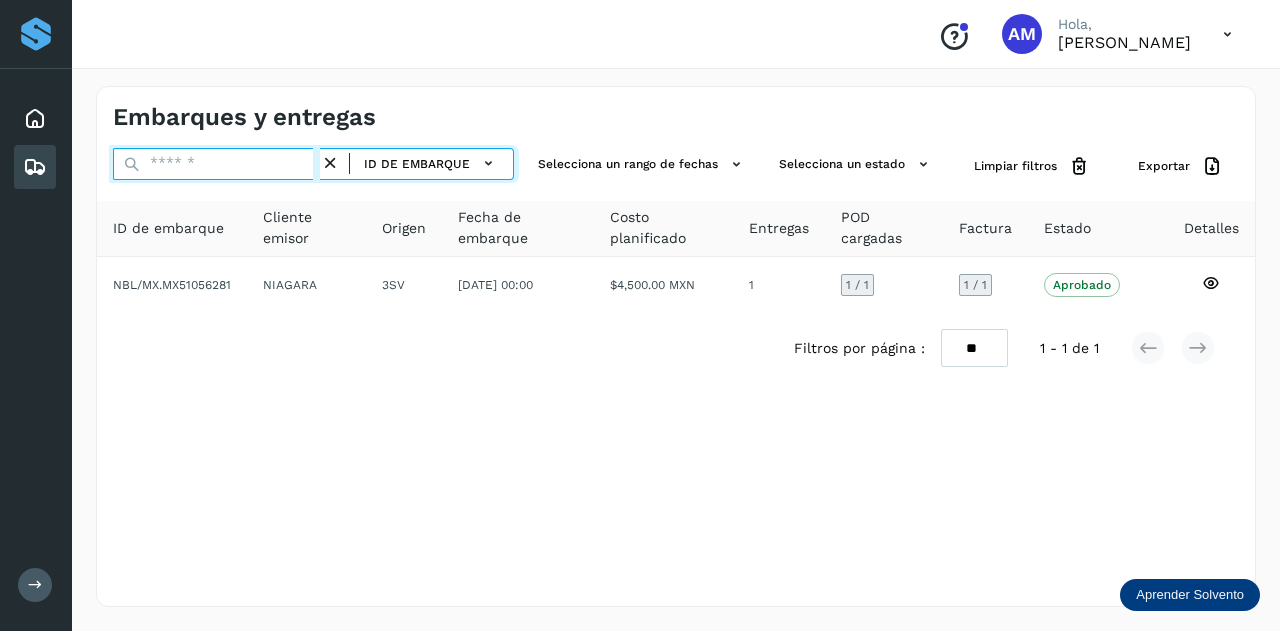 click at bounding box center [216, 164] 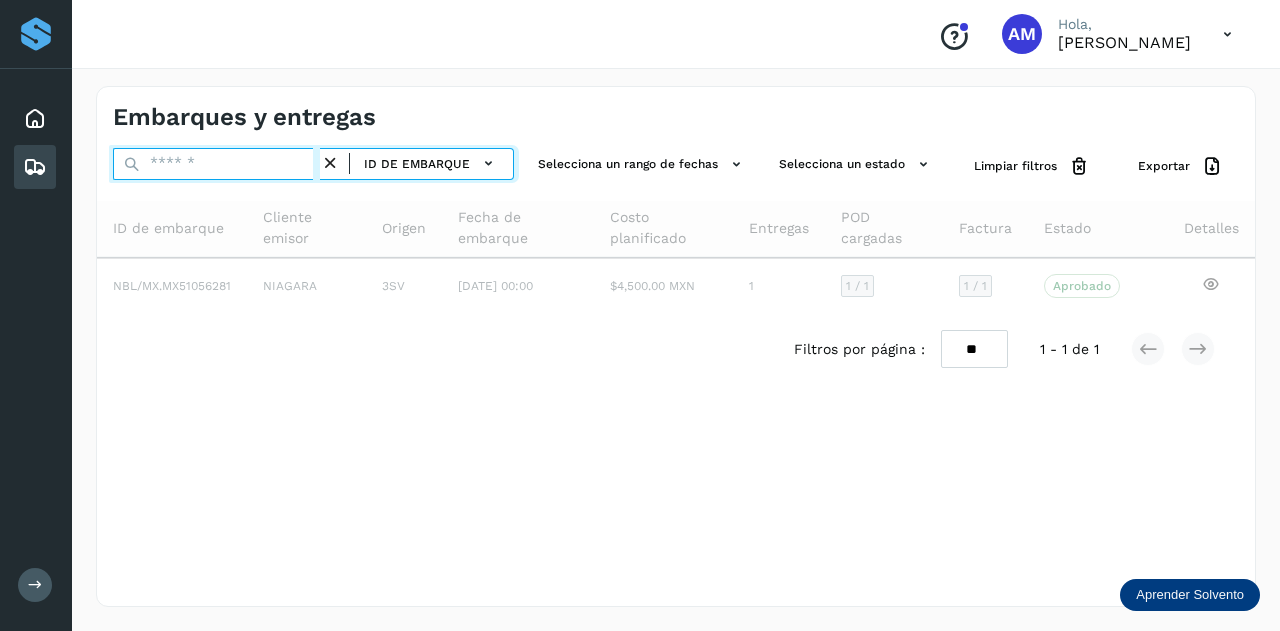 paste on "**********" 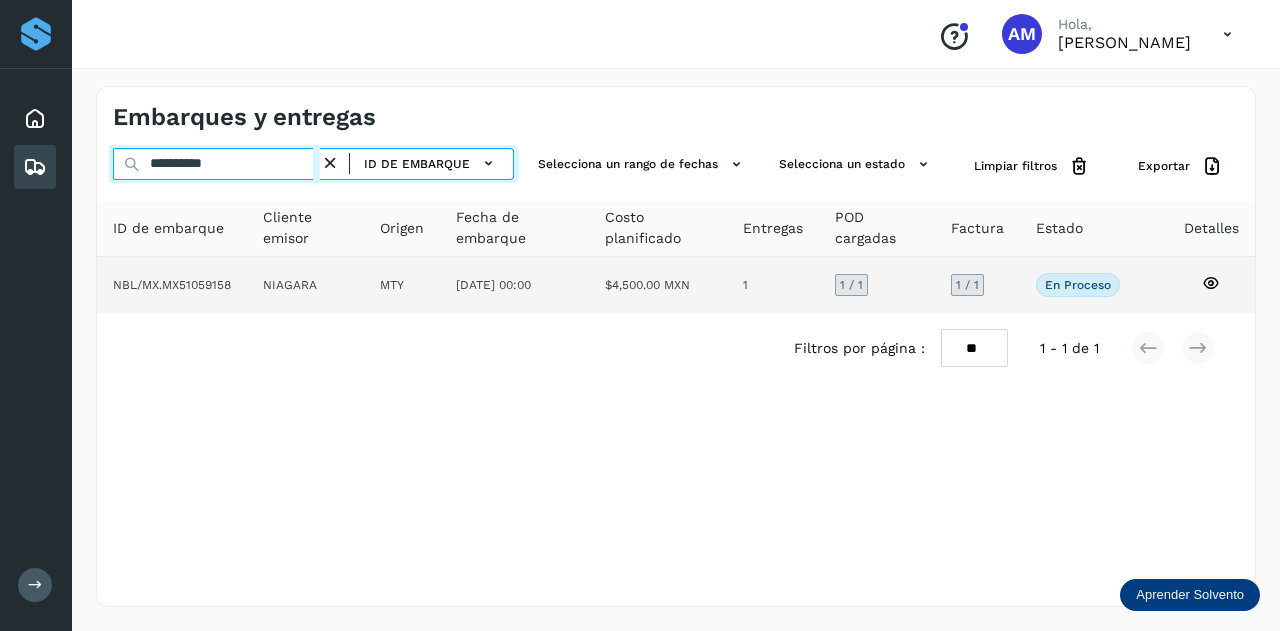 type on "**********" 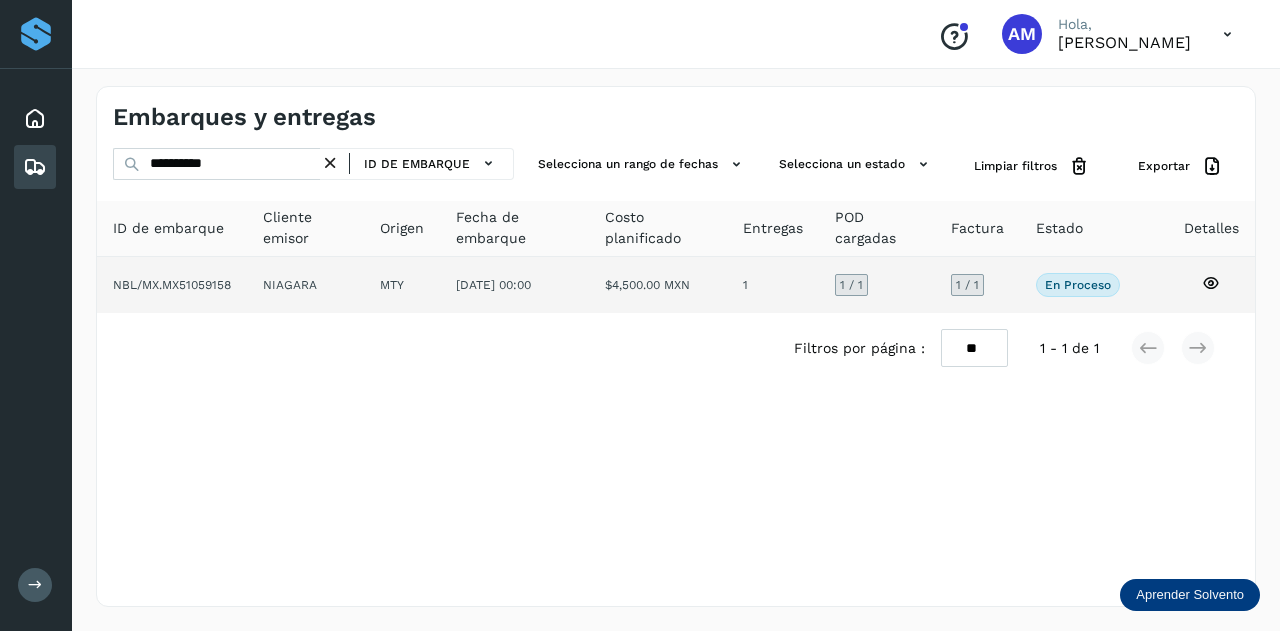 click on "NIAGARA" 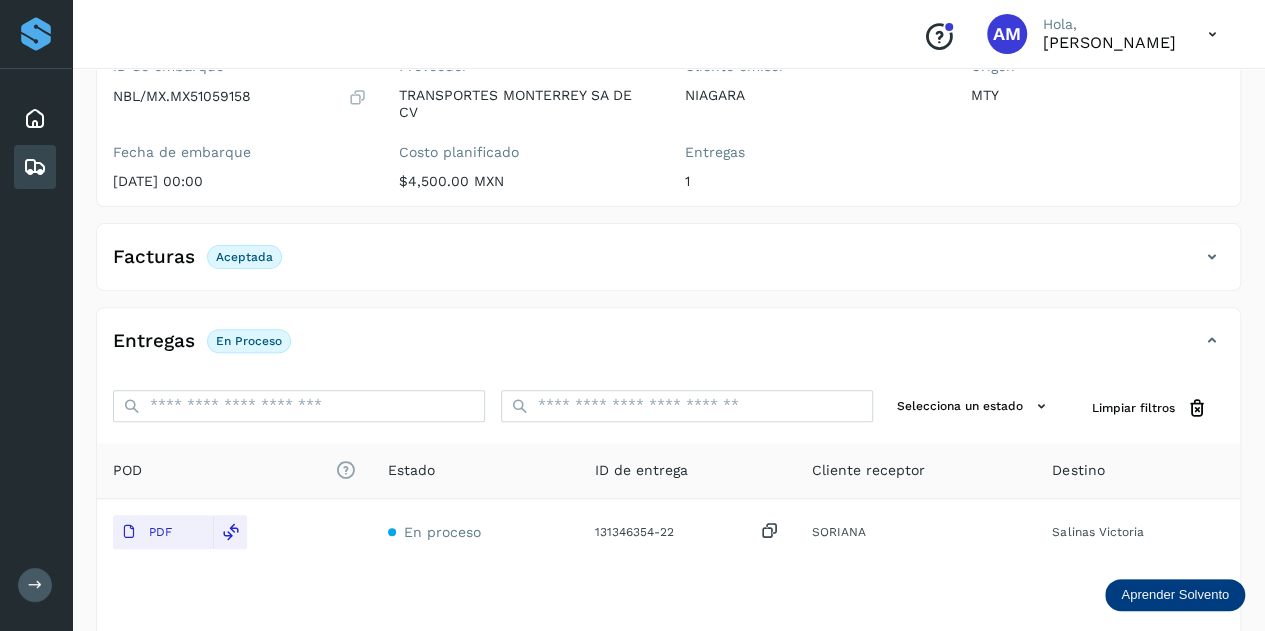 scroll, scrollTop: 0, scrollLeft: 0, axis: both 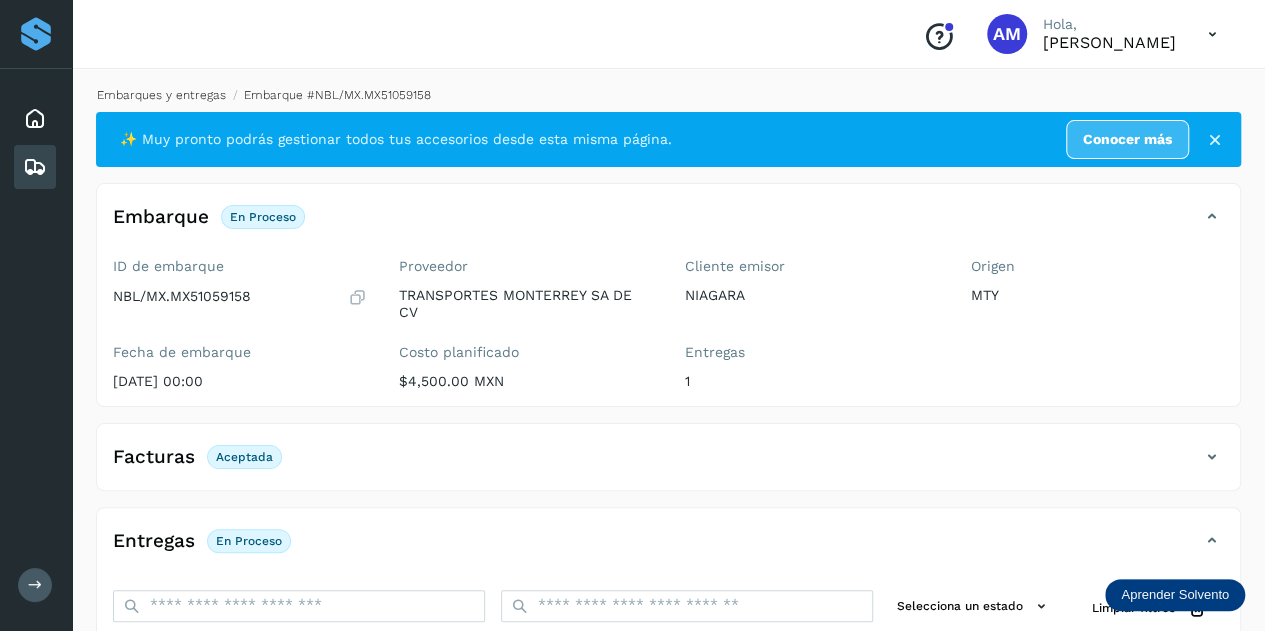 click on "Embarques y entregas" at bounding box center (161, 95) 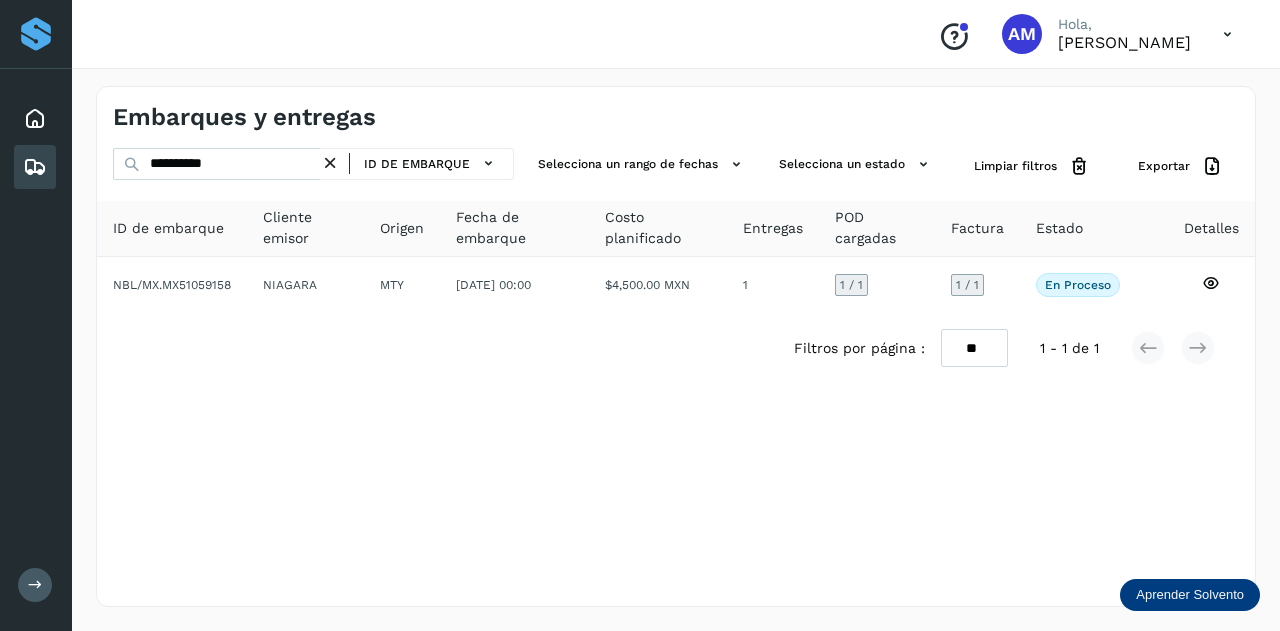 drag, startPoint x: 335, startPoint y: 162, endPoint x: 310, endPoint y: 166, distance: 25.317978 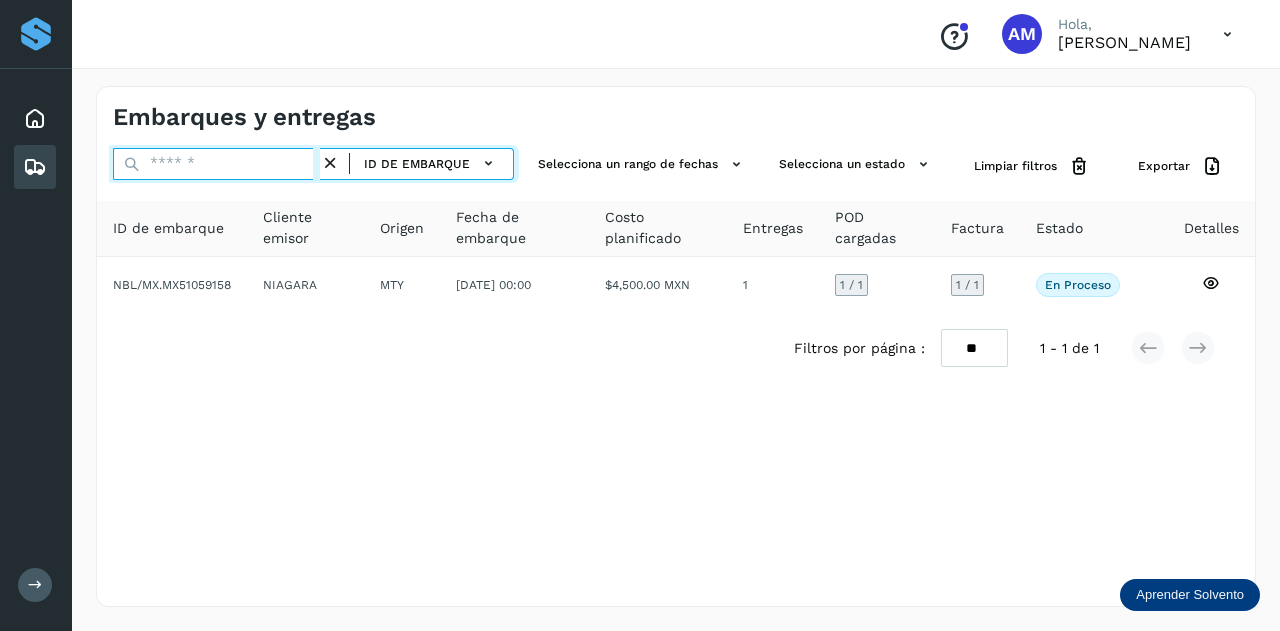 click at bounding box center (216, 164) 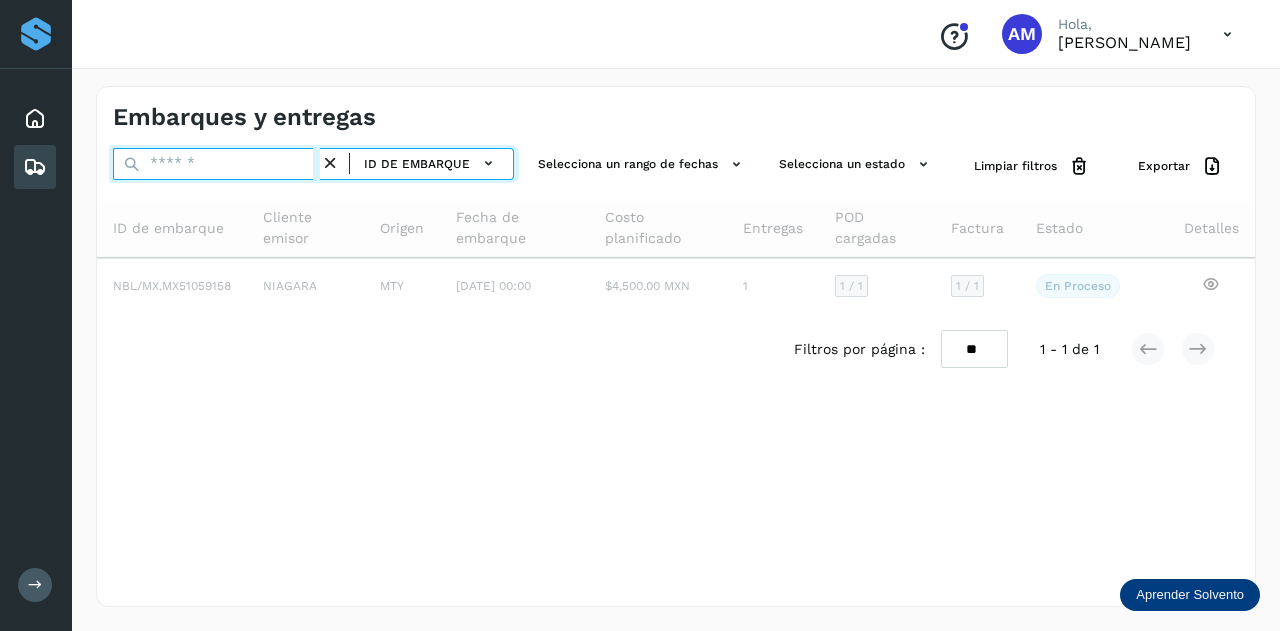 paste on "**********" 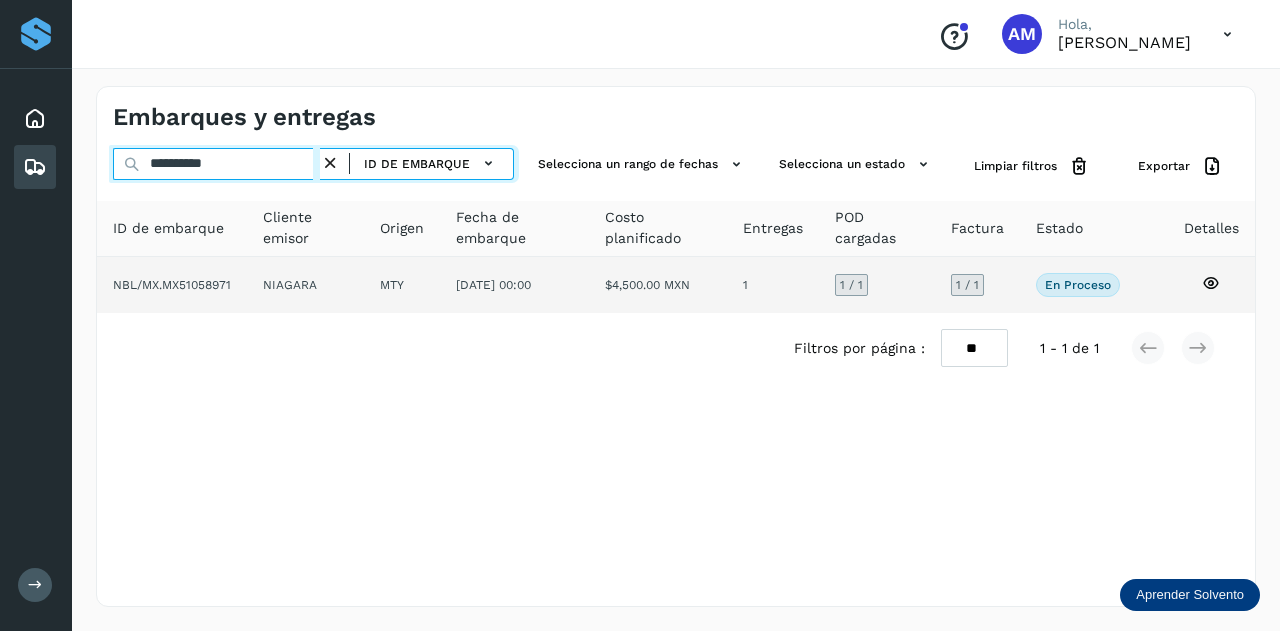 type on "**********" 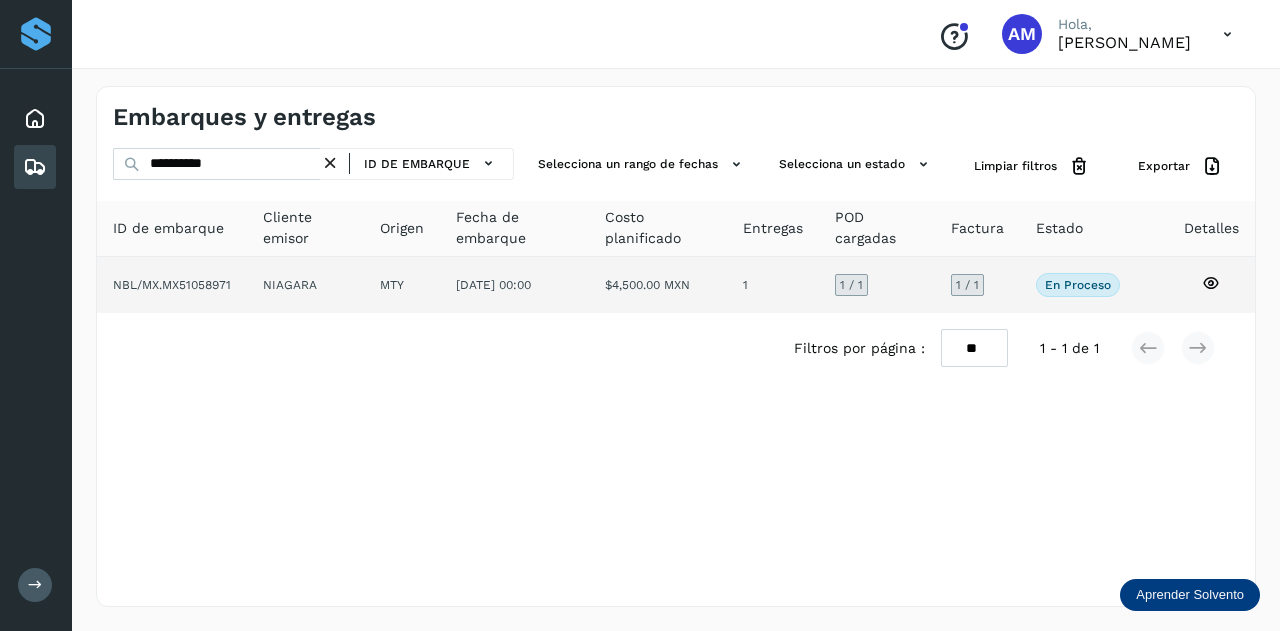 click on "NIAGARA" 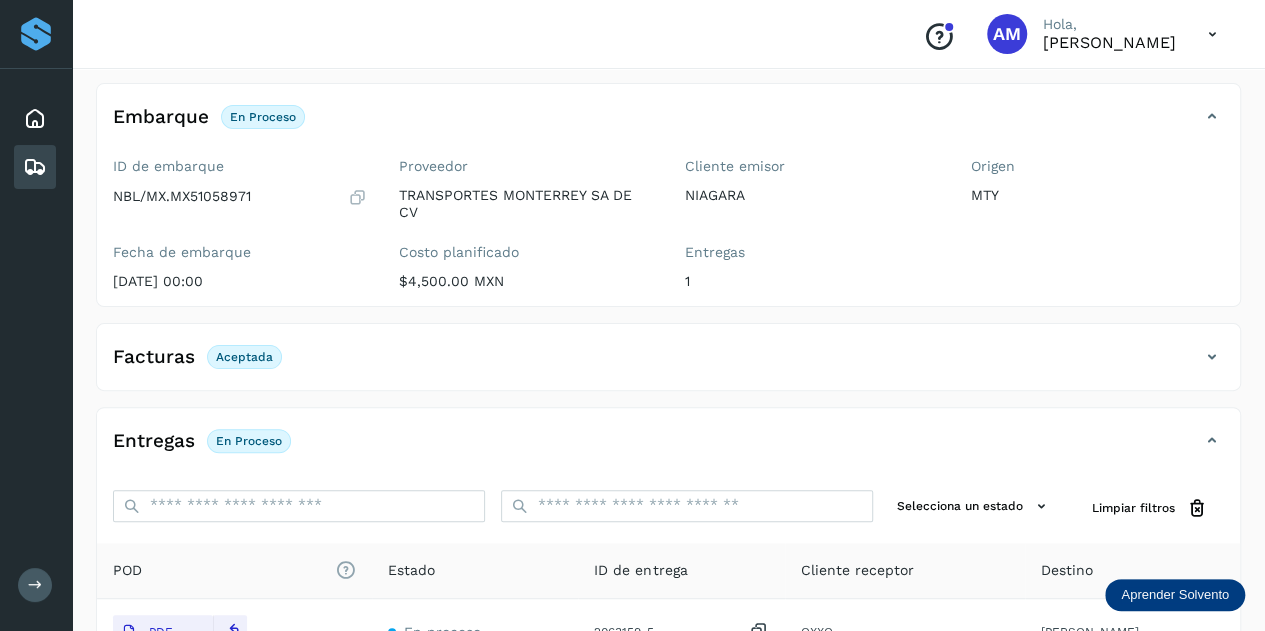 scroll, scrollTop: 0, scrollLeft: 0, axis: both 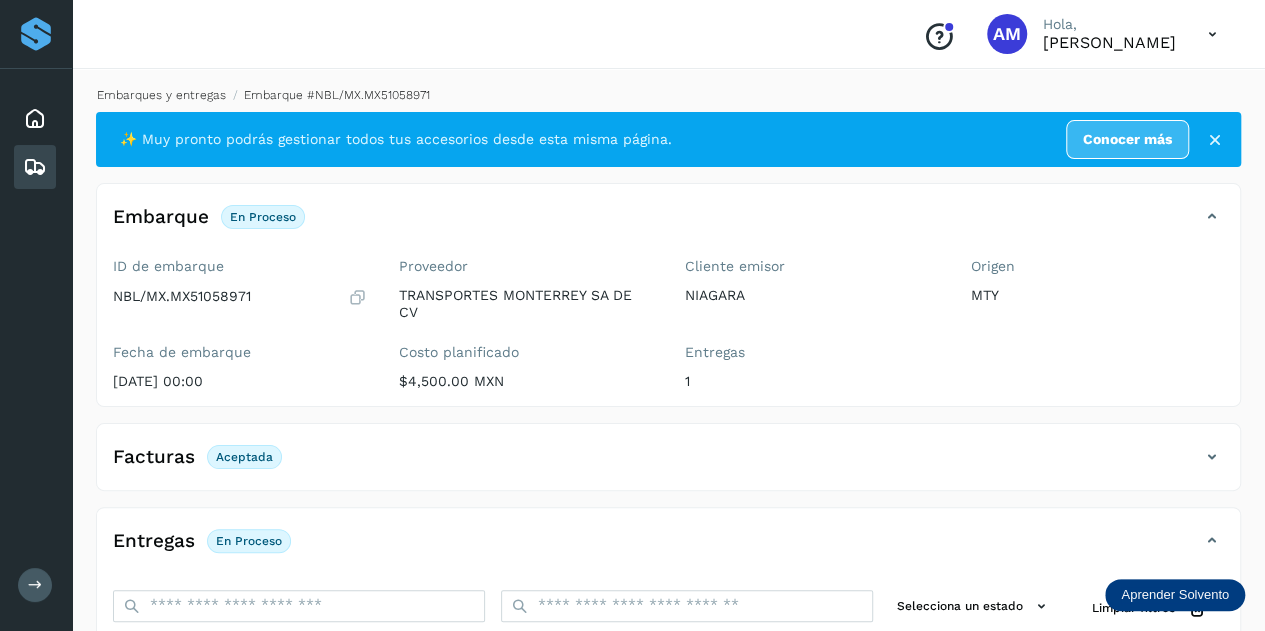 click on "Embarques y entregas" at bounding box center [161, 95] 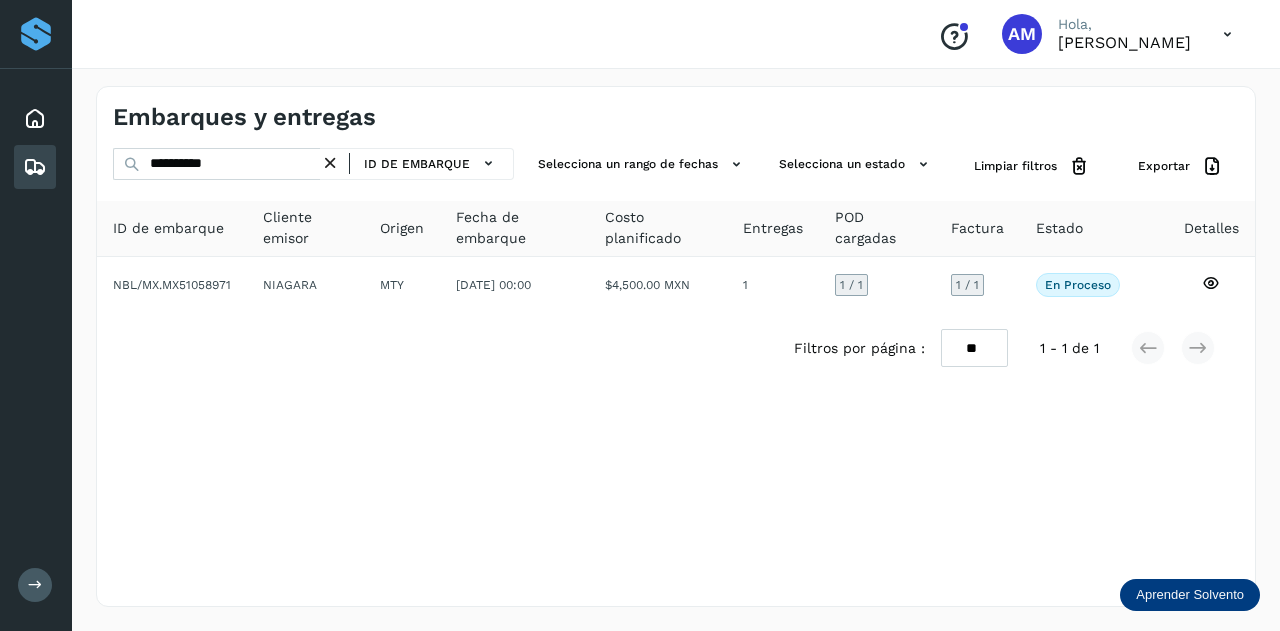 drag, startPoint x: 336, startPoint y: 165, endPoint x: 289, endPoint y: 158, distance: 47.518417 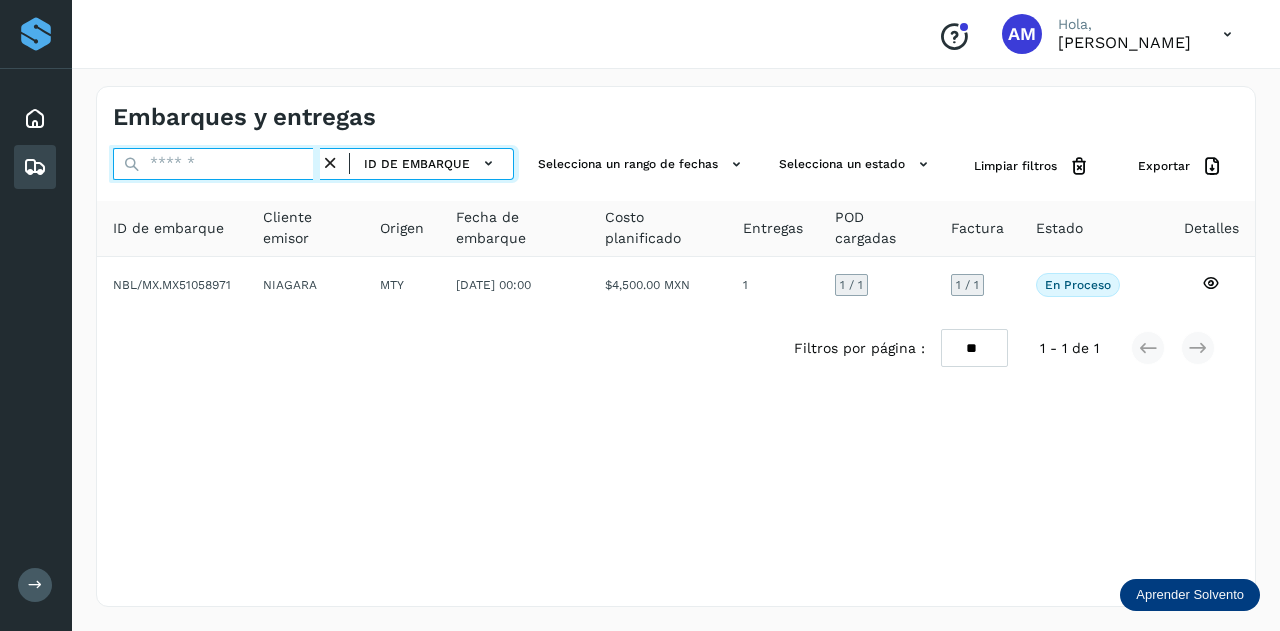 click at bounding box center [216, 164] 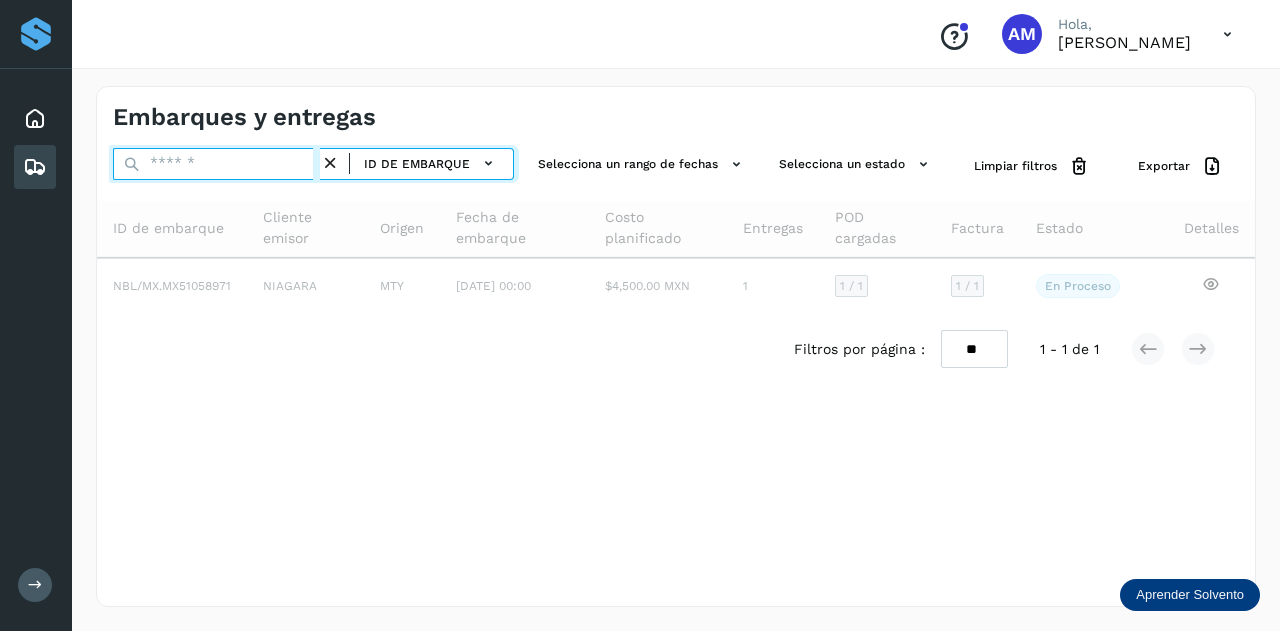 paste on "**********" 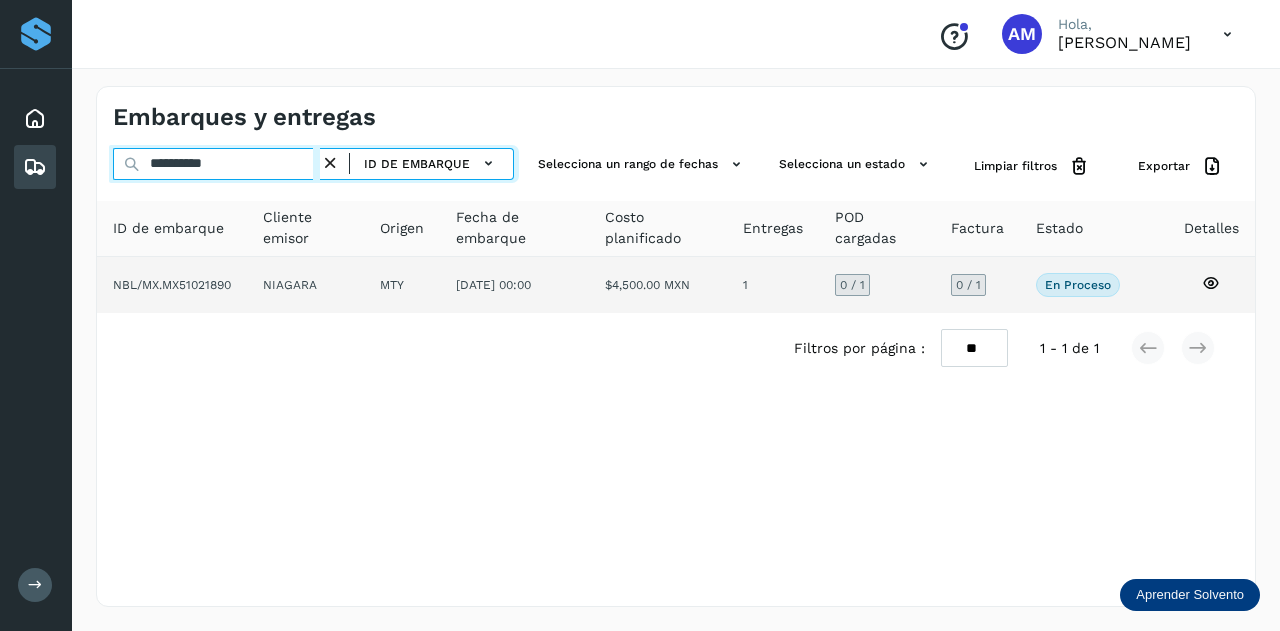 type on "**********" 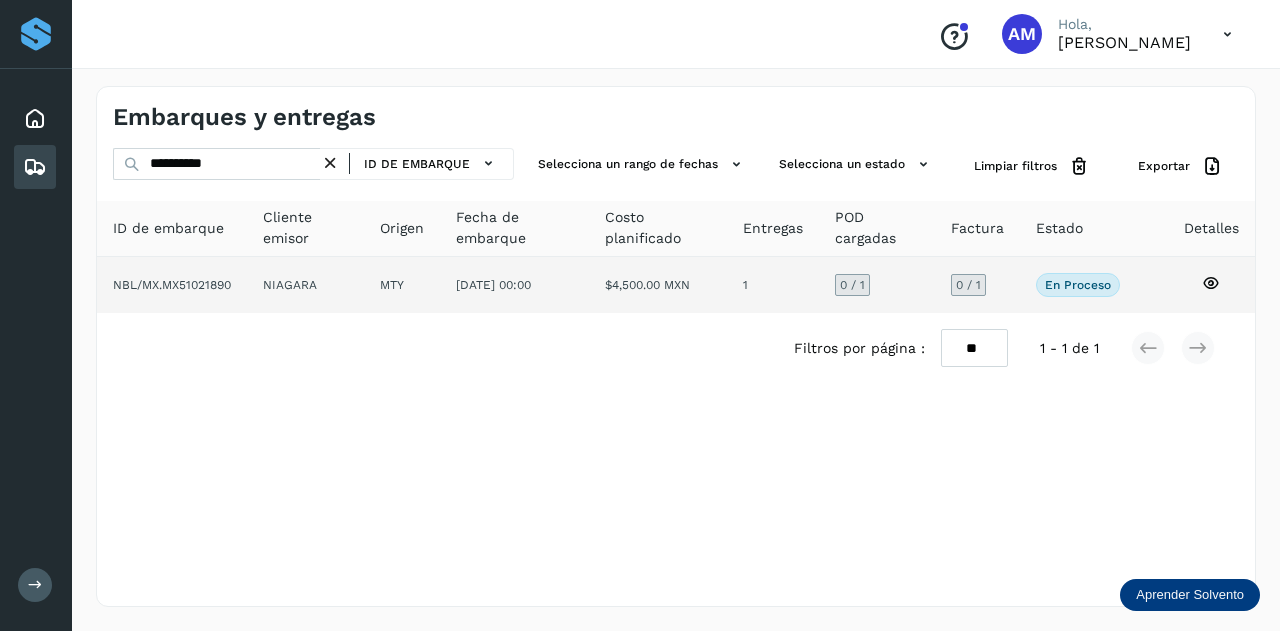 click on "MTY" 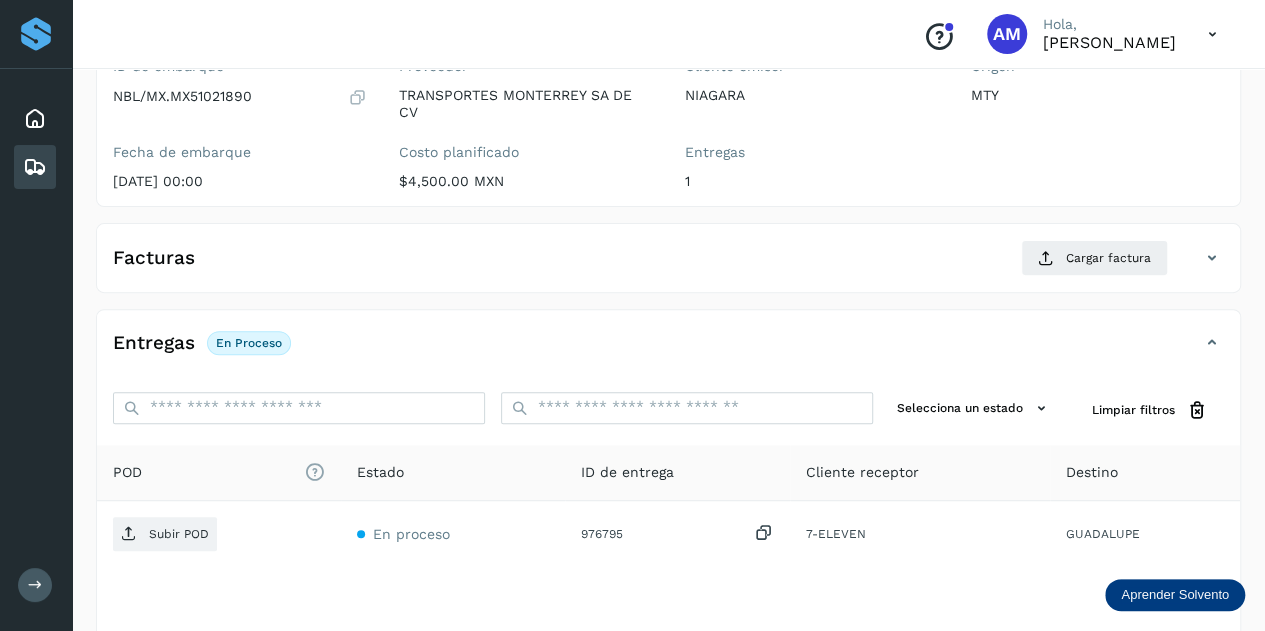 scroll, scrollTop: 300, scrollLeft: 0, axis: vertical 